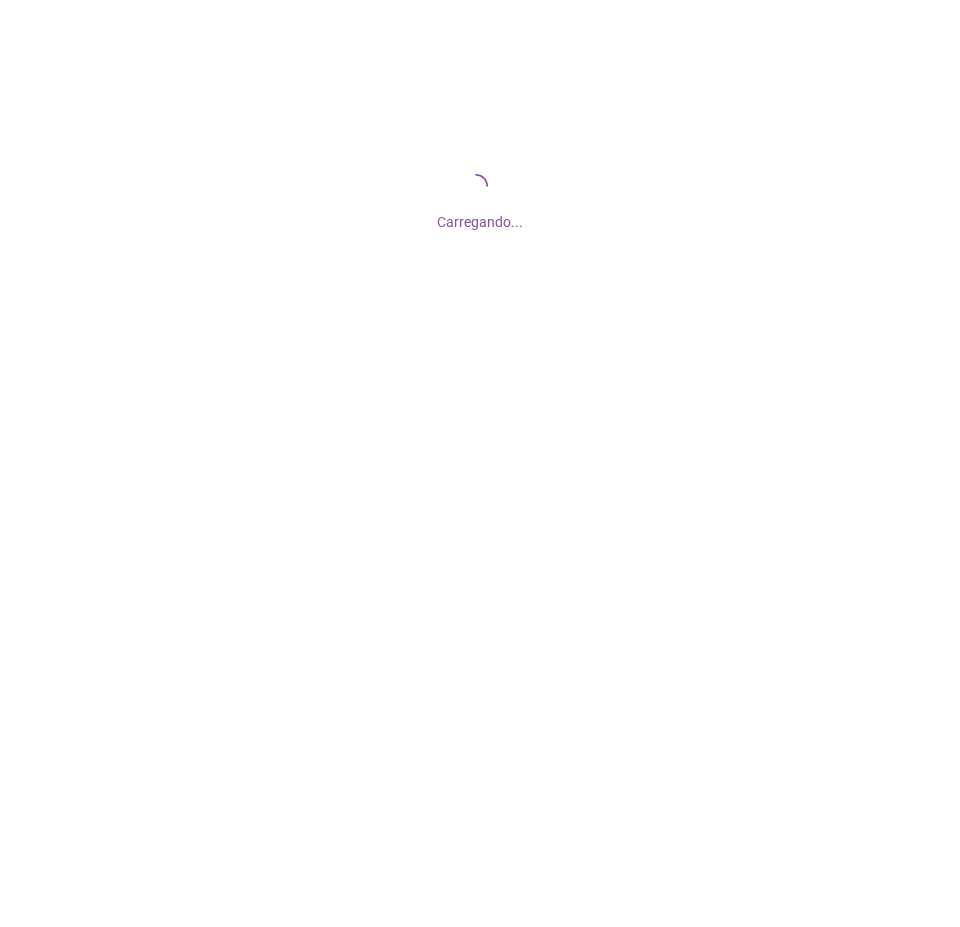 scroll, scrollTop: 0, scrollLeft: 0, axis: both 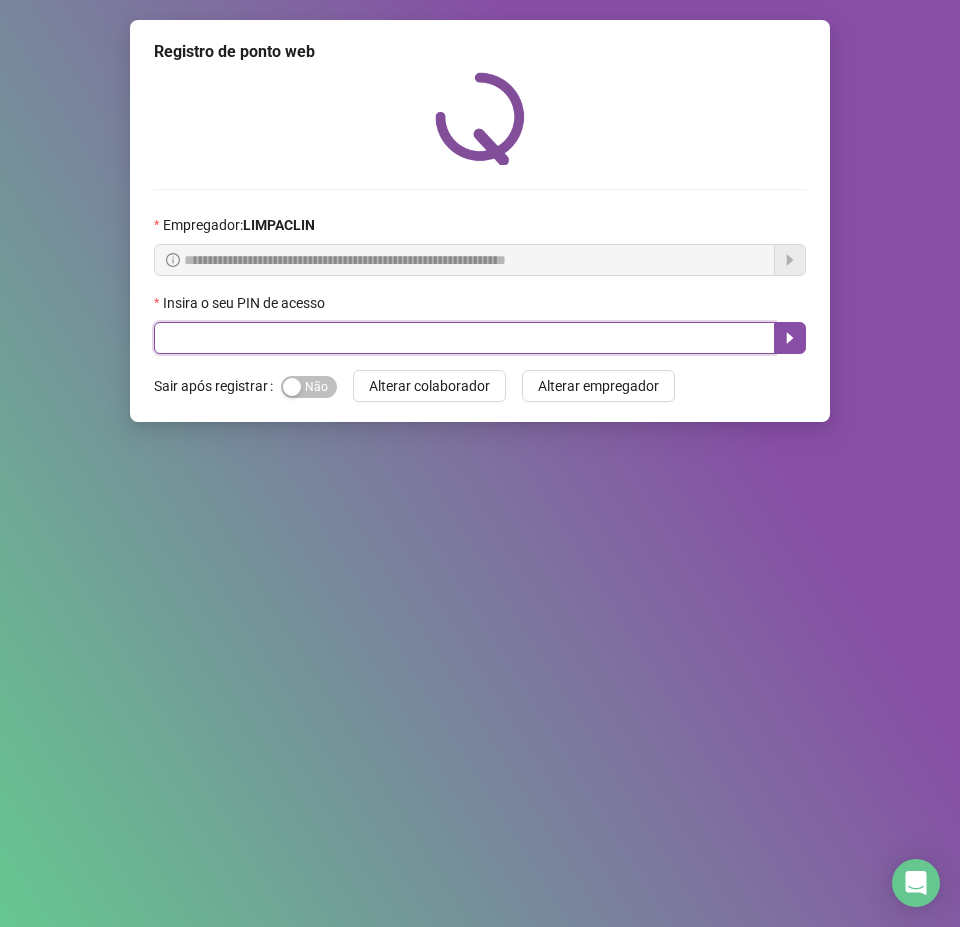 click at bounding box center (464, 338) 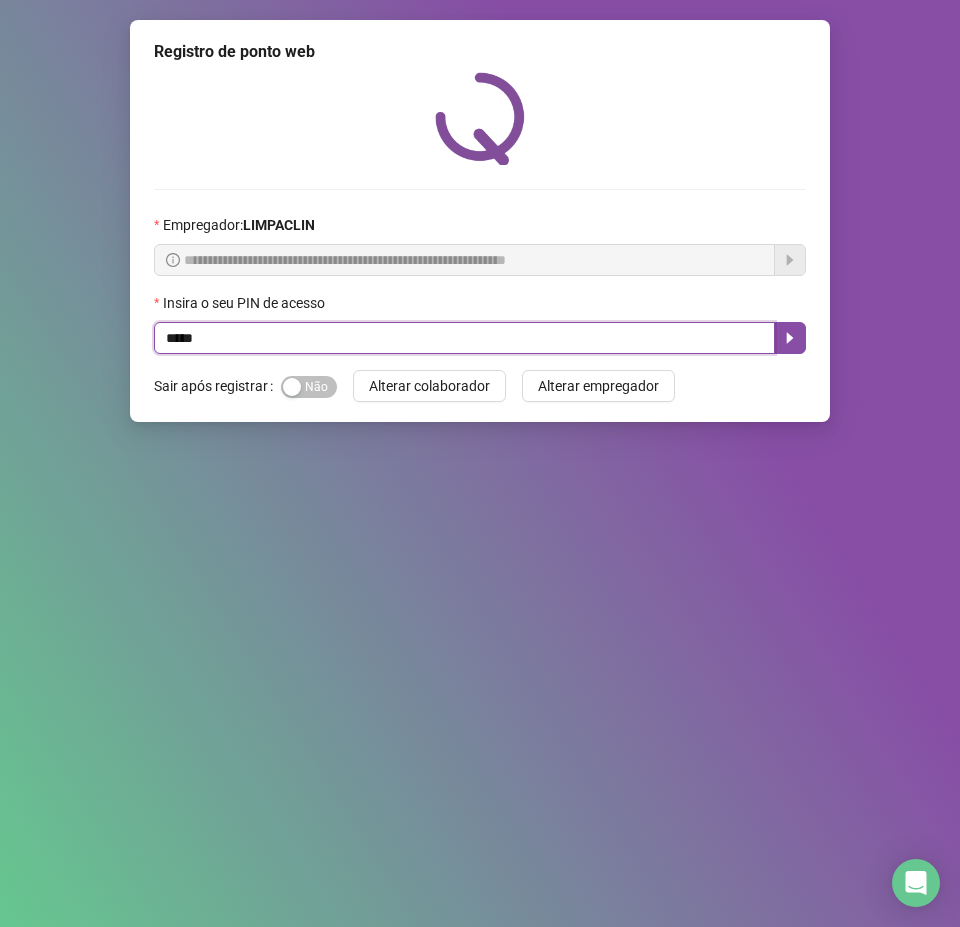 type on "*****" 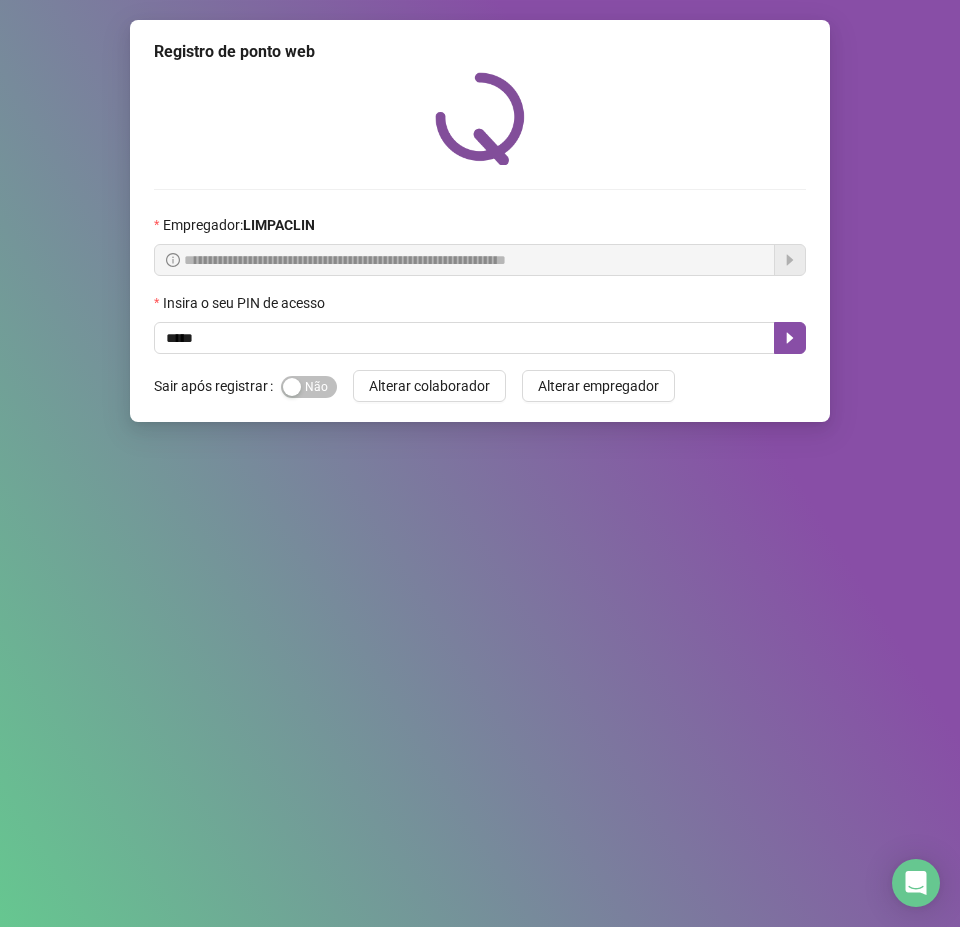 click on "**********" at bounding box center [464, 260] 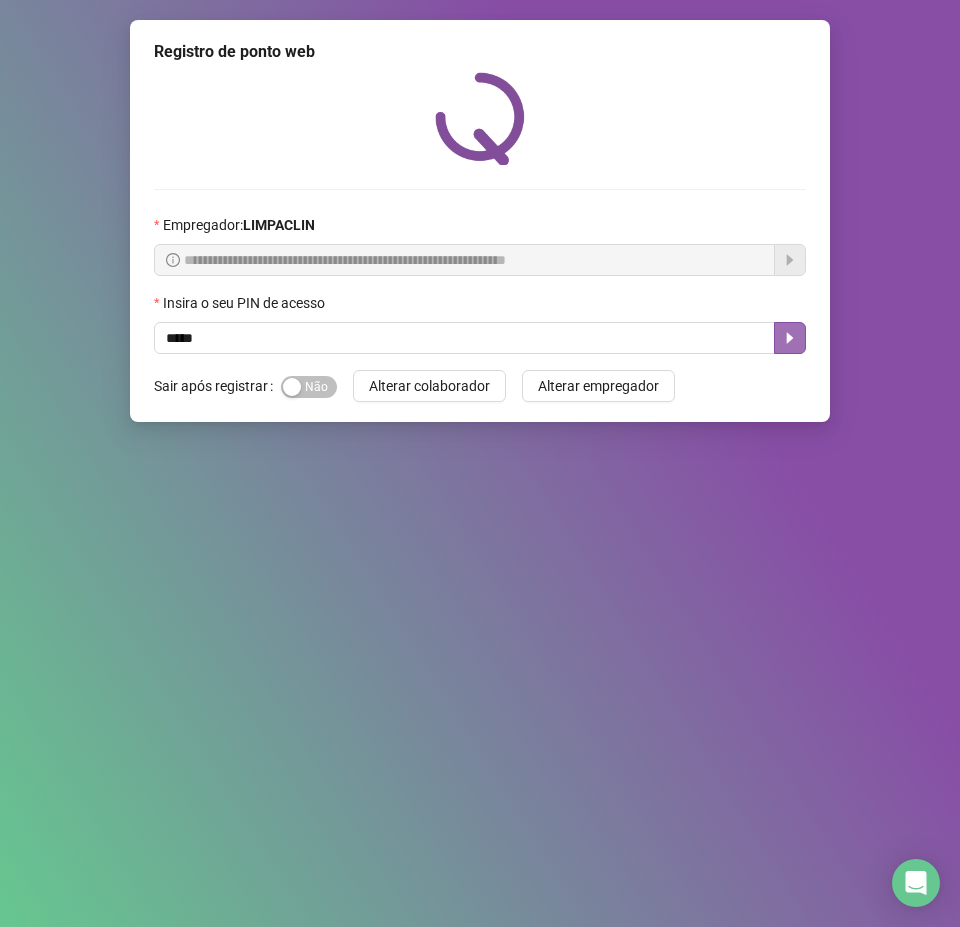 click 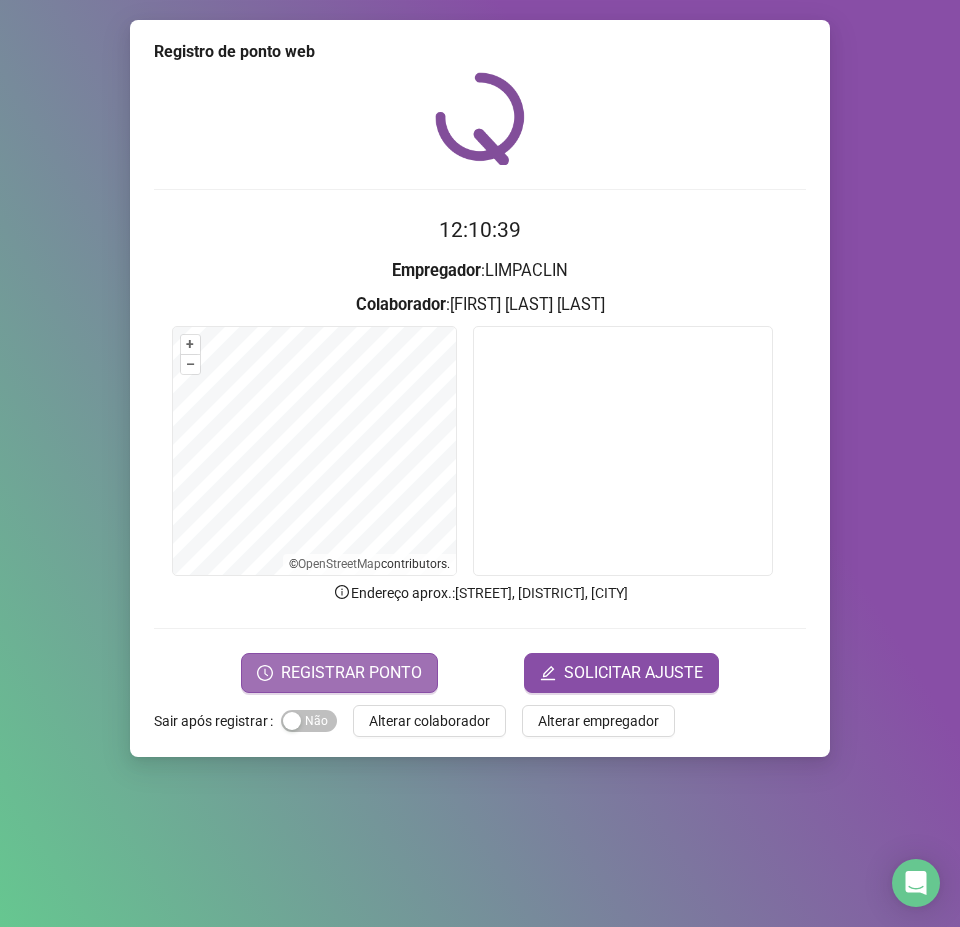 click on "REGISTRAR PONTO" at bounding box center [351, 673] 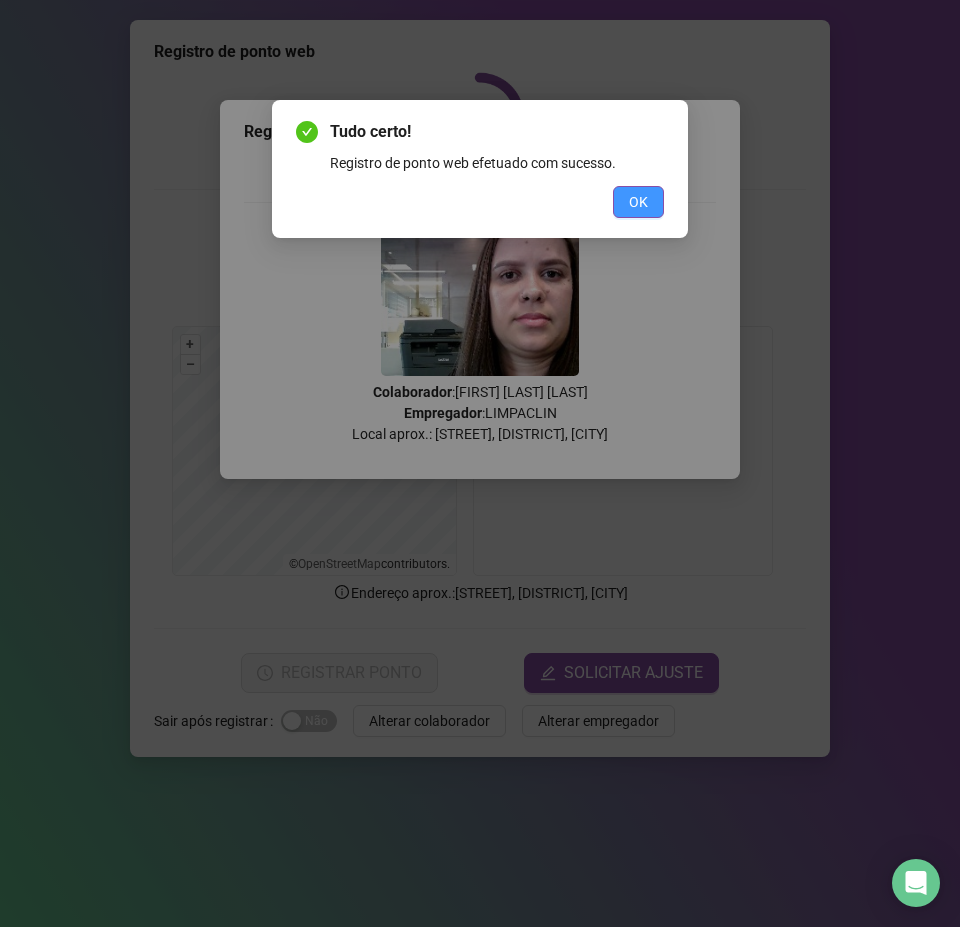 click on "OK" at bounding box center [638, 202] 